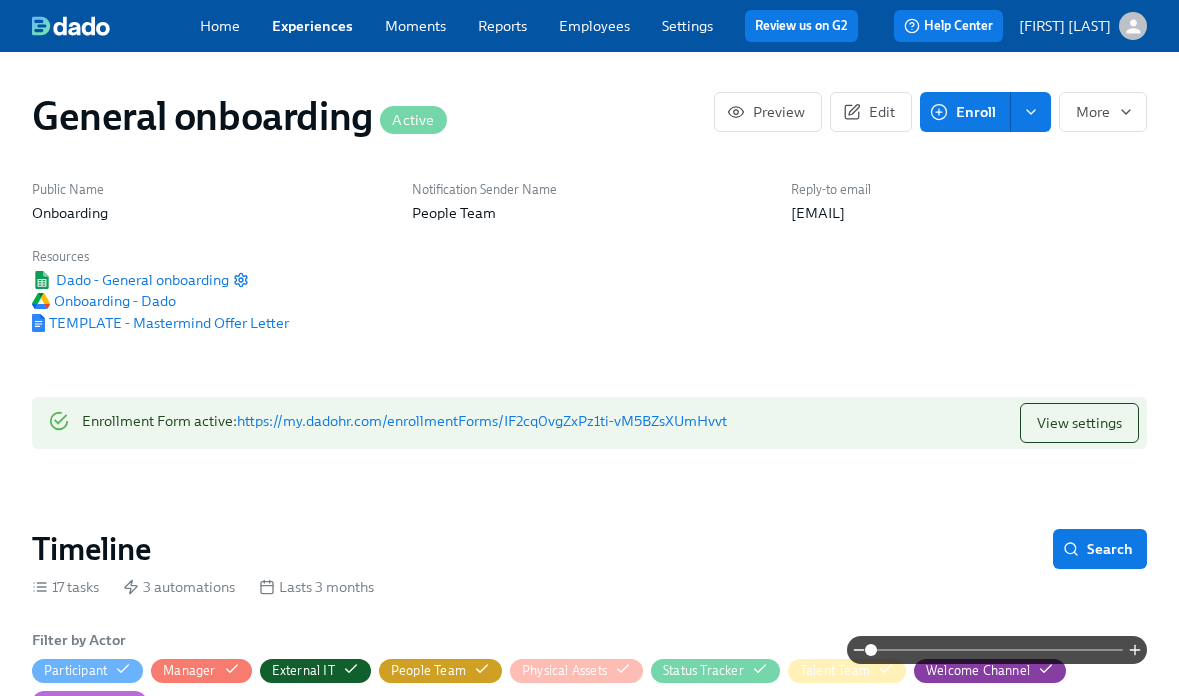scroll, scrollTop: 2134, scrollLeft: 0, axis: vertical 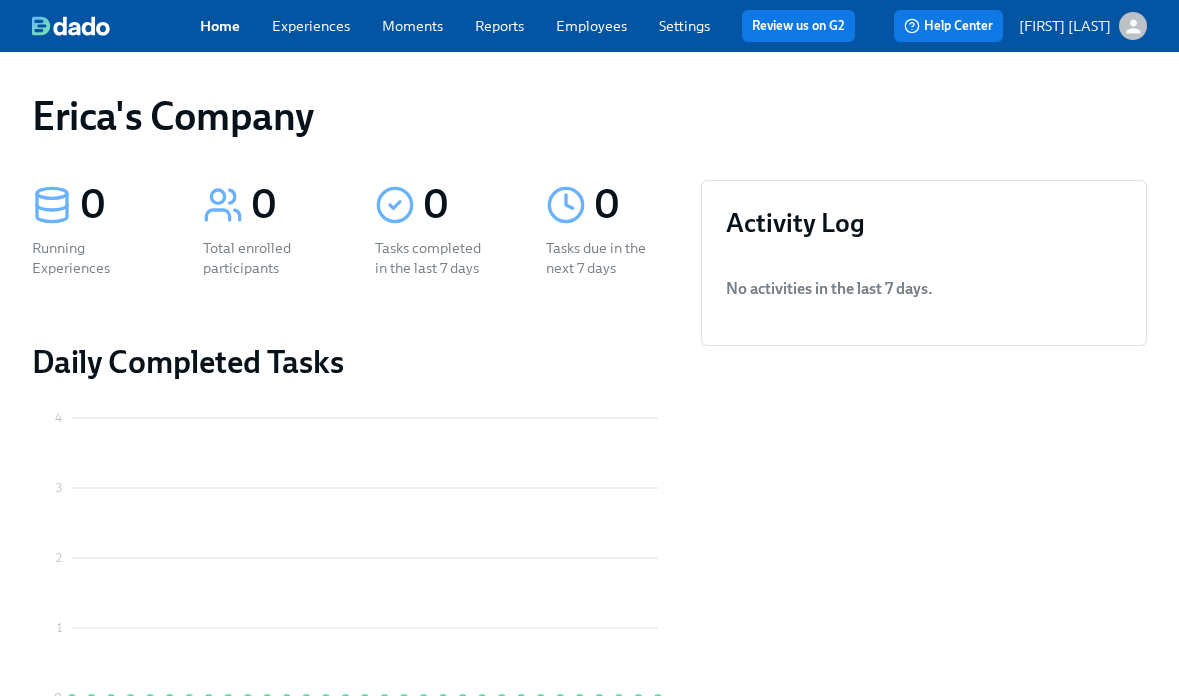 click on "Home Experiences Moments Reports Employees Settings Review us on G2 Help Center Erica Horowitz" at bounding box center (589, 26) 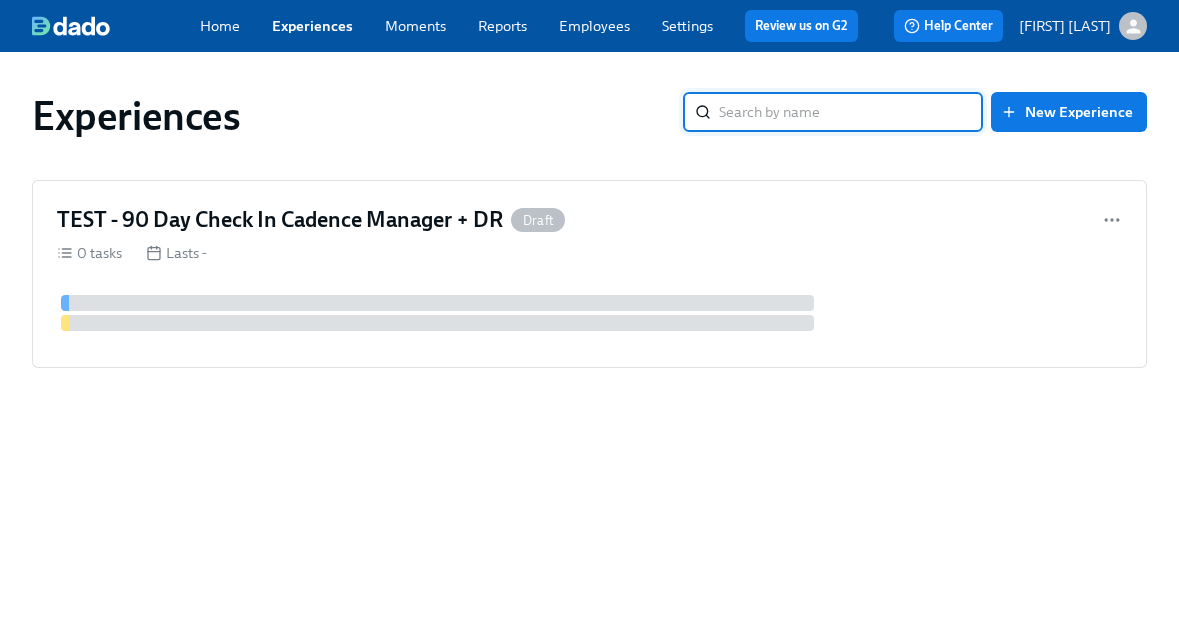click on "[FIRST] [LAST]" at bounding box center (1065, 26) 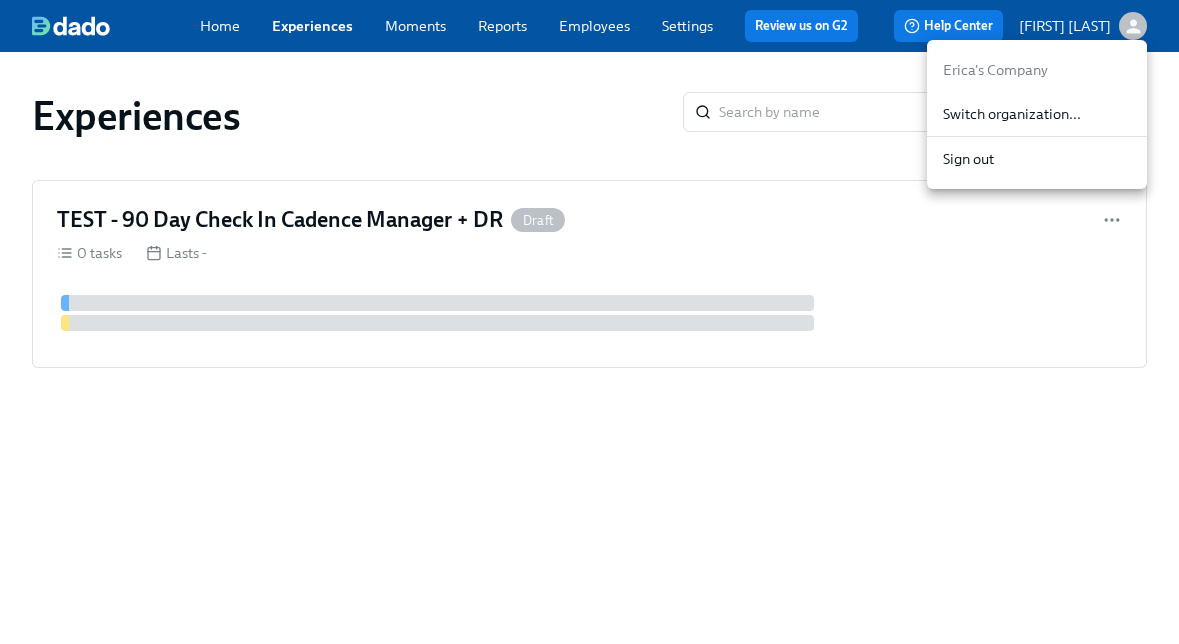 click on "Switch organization..." at bounding box center (1037, 114) 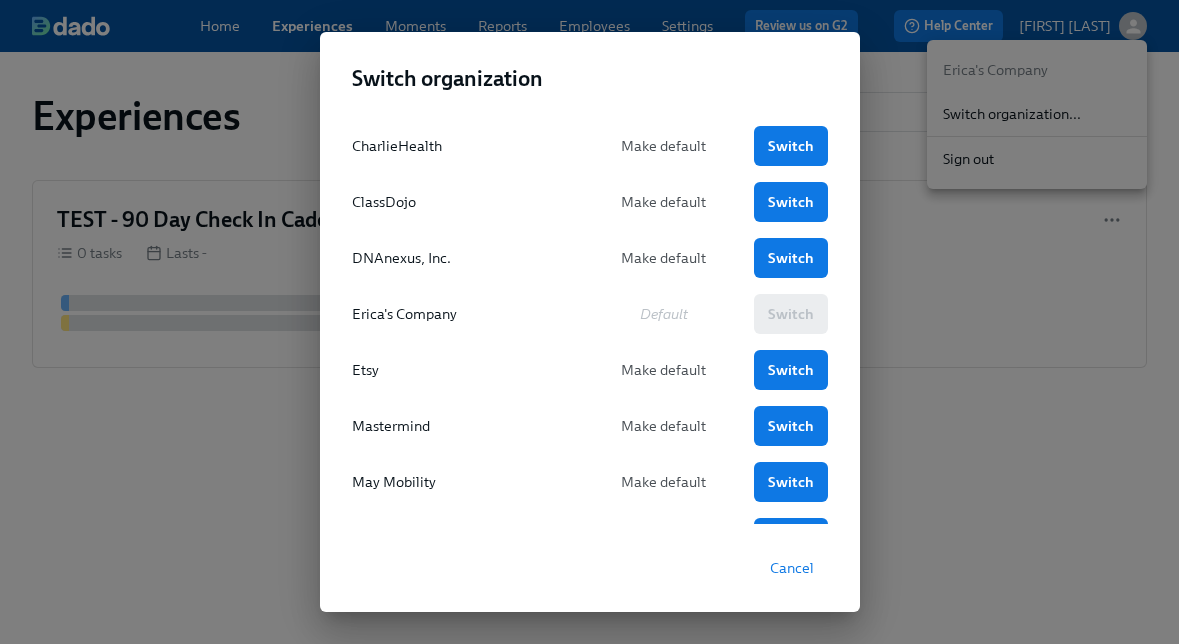 scroll, scrollTop: 103, scrollLeft: 0, axis: vertical 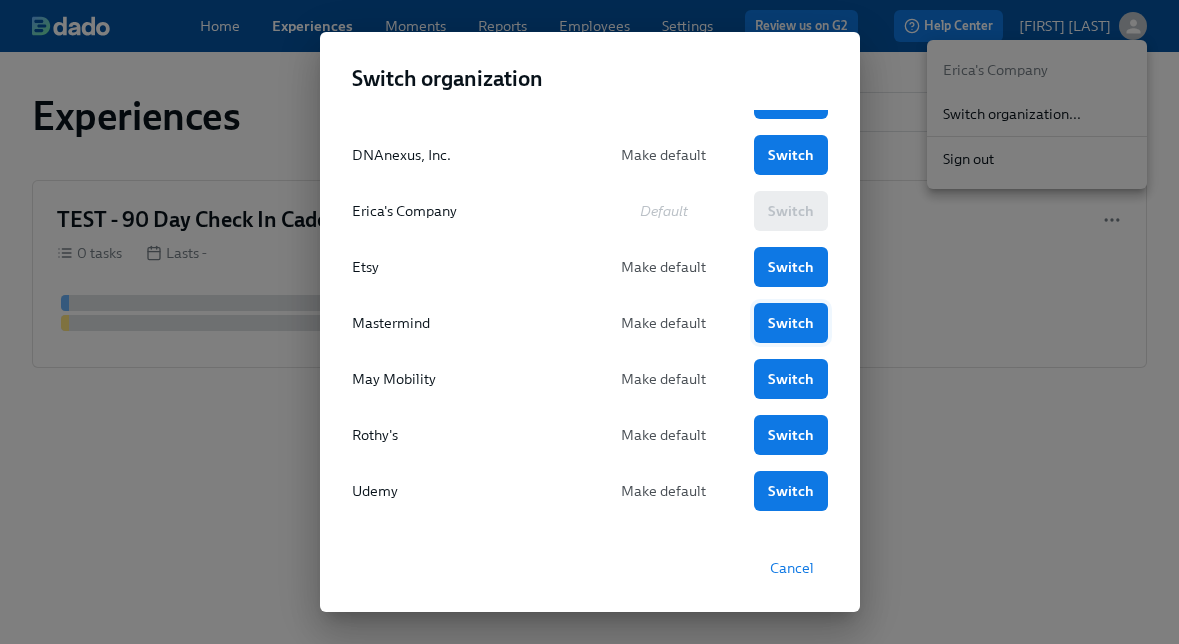 click on "Switch" at bounding box center (791, 323) 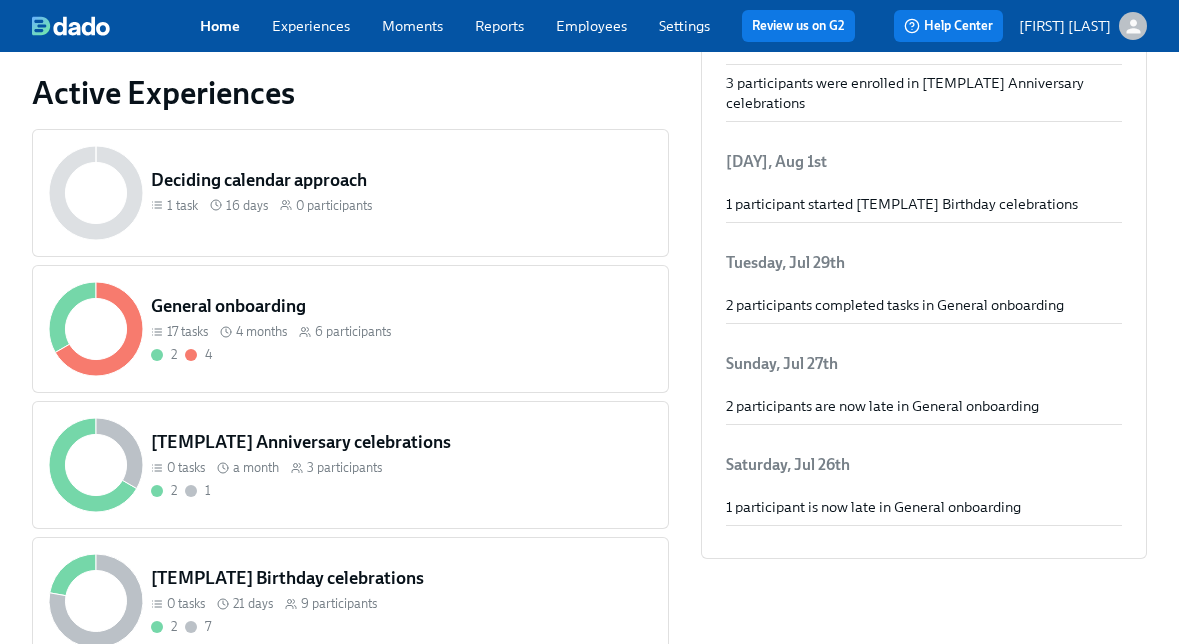 scroll, scrollTop: 872, scrollLeft: 0, axis: vertical 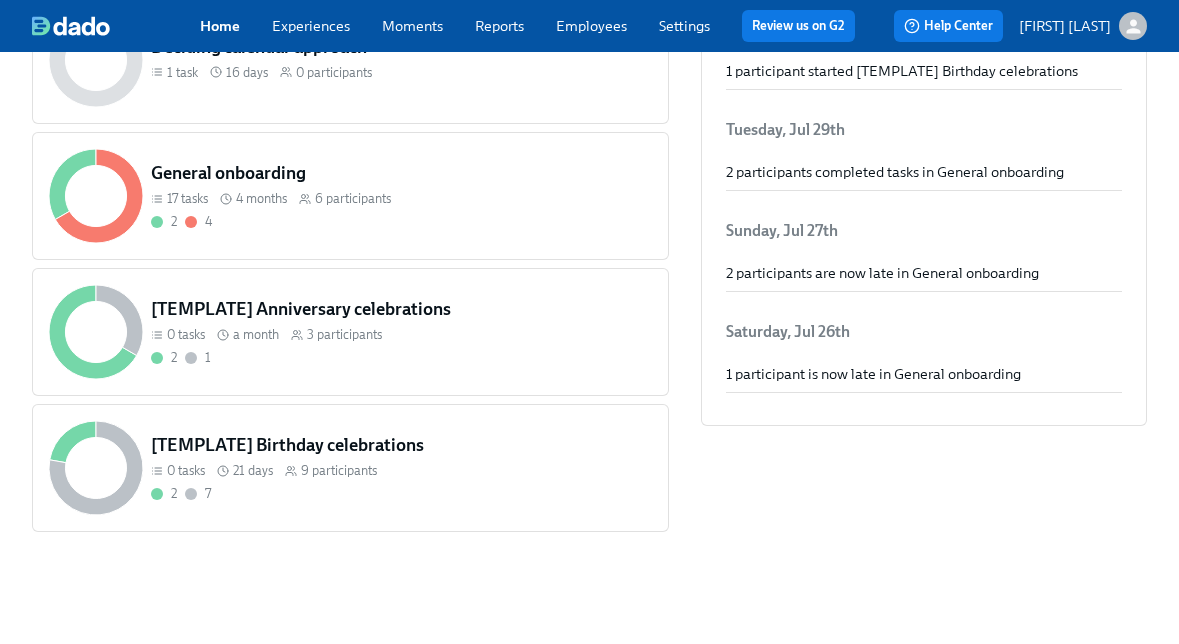 click on "2 1" at bounding box center [401, 357] 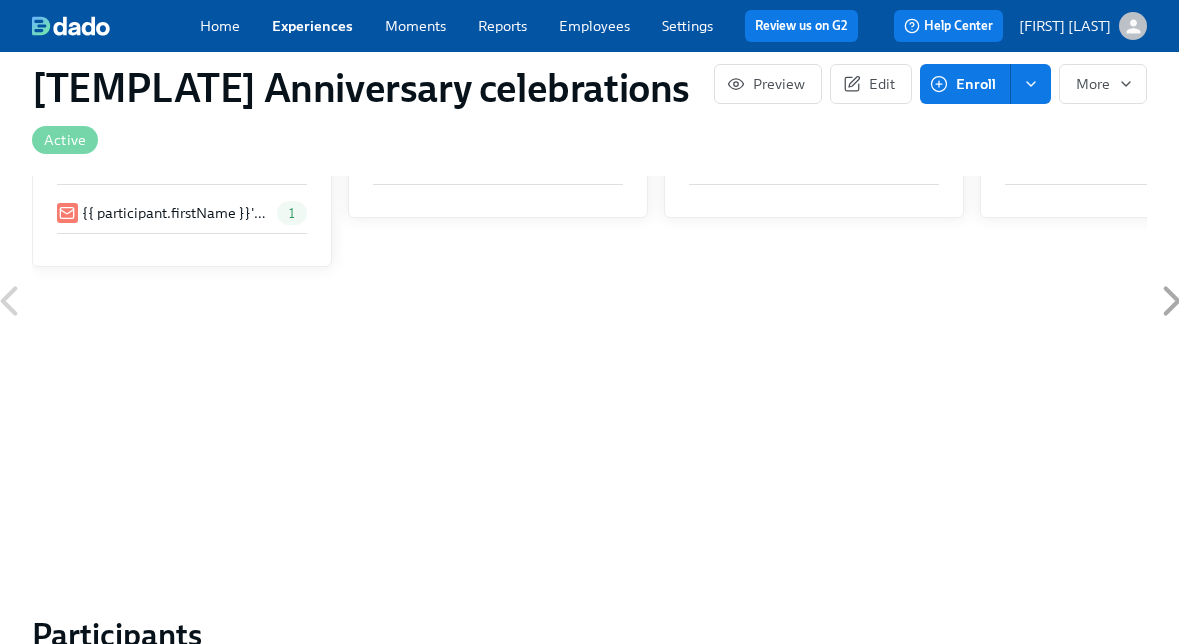 scroll, scrollTop: 0, scrollLeft: 0, axis: both 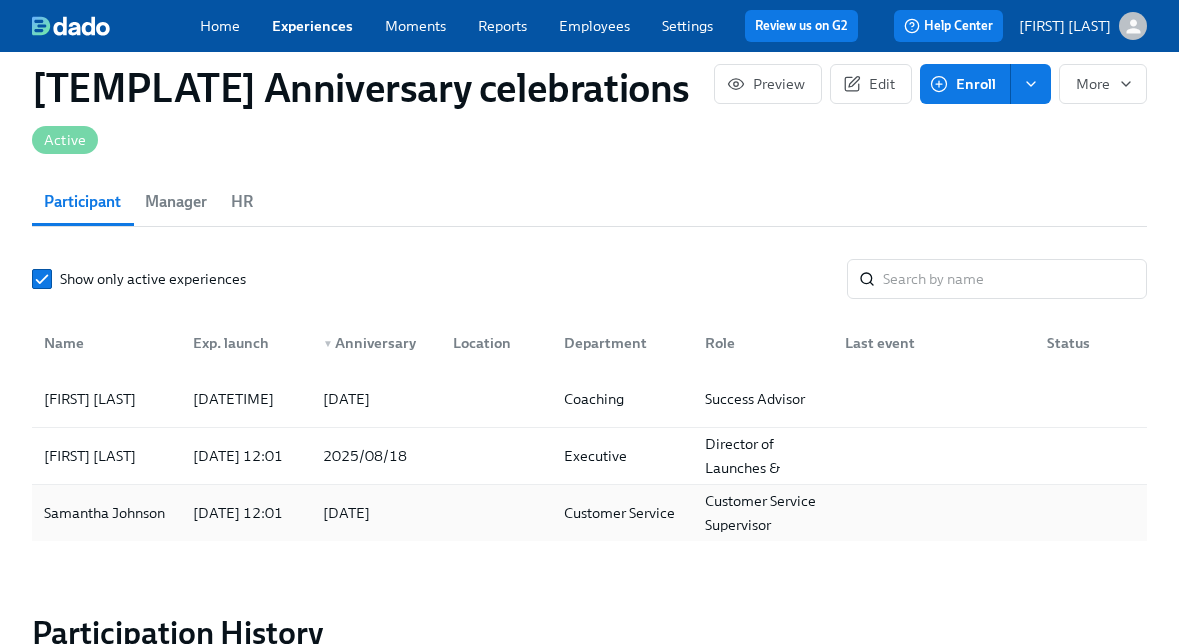 click on "2025/08/03 12:01" at bounding box center [238, 513] 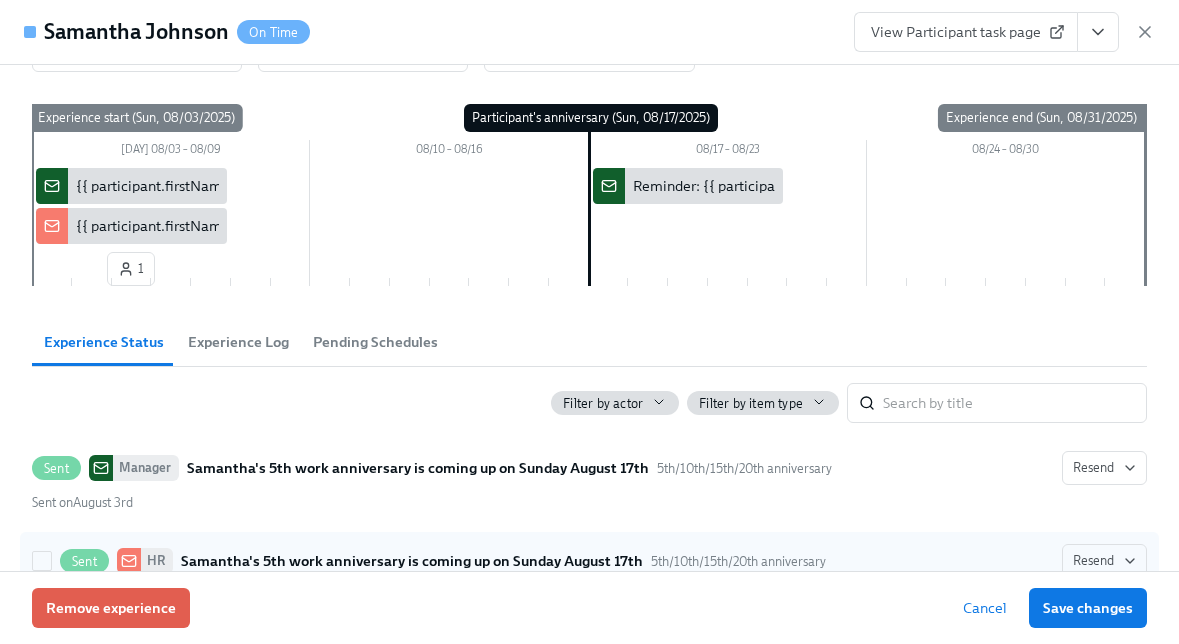 scroll, scrollTop: 0, scrollLeft: 0, axis: both 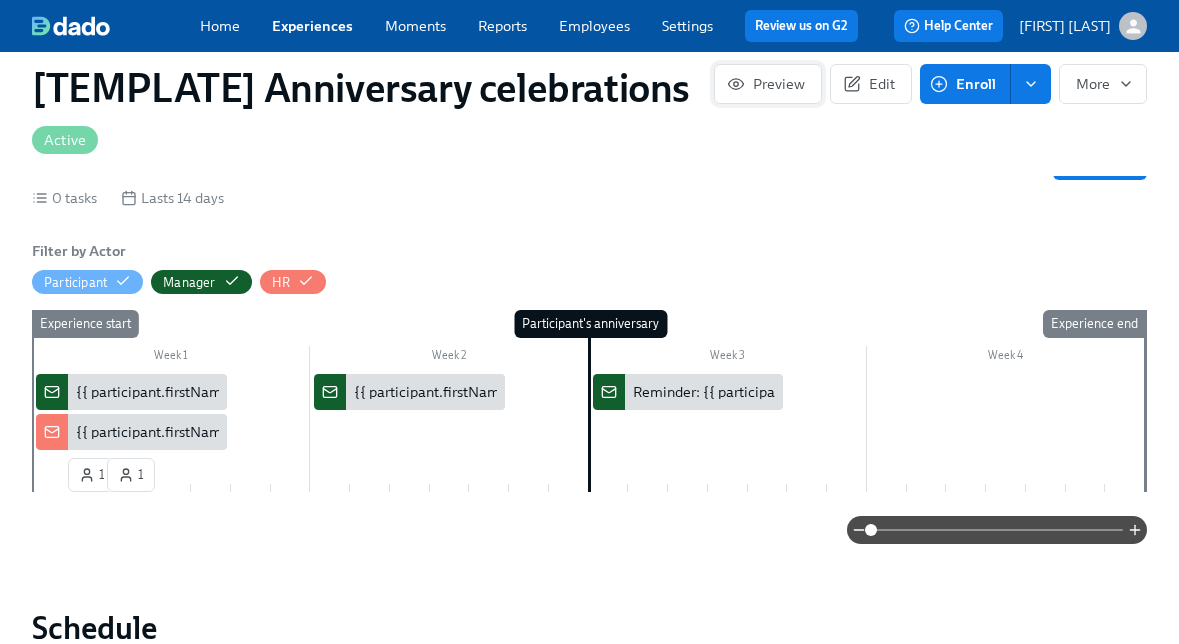 click on "Preview" at bounding box center (768, 84) 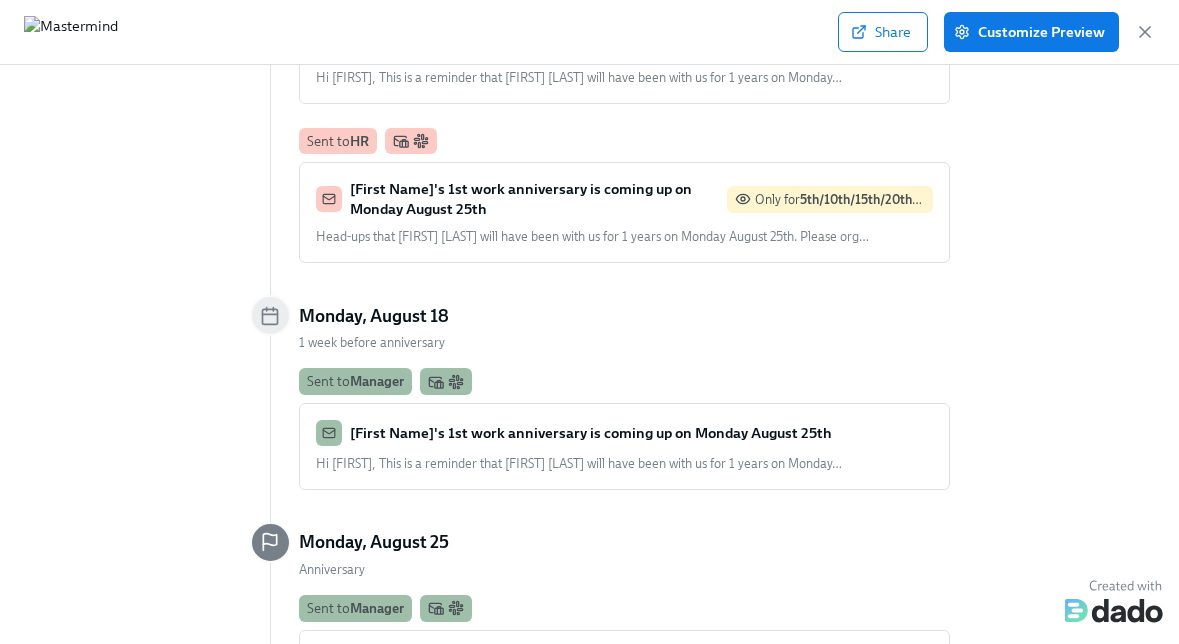 scroll, scrollTop: 312, scrollLeft: 0, axis: vertical 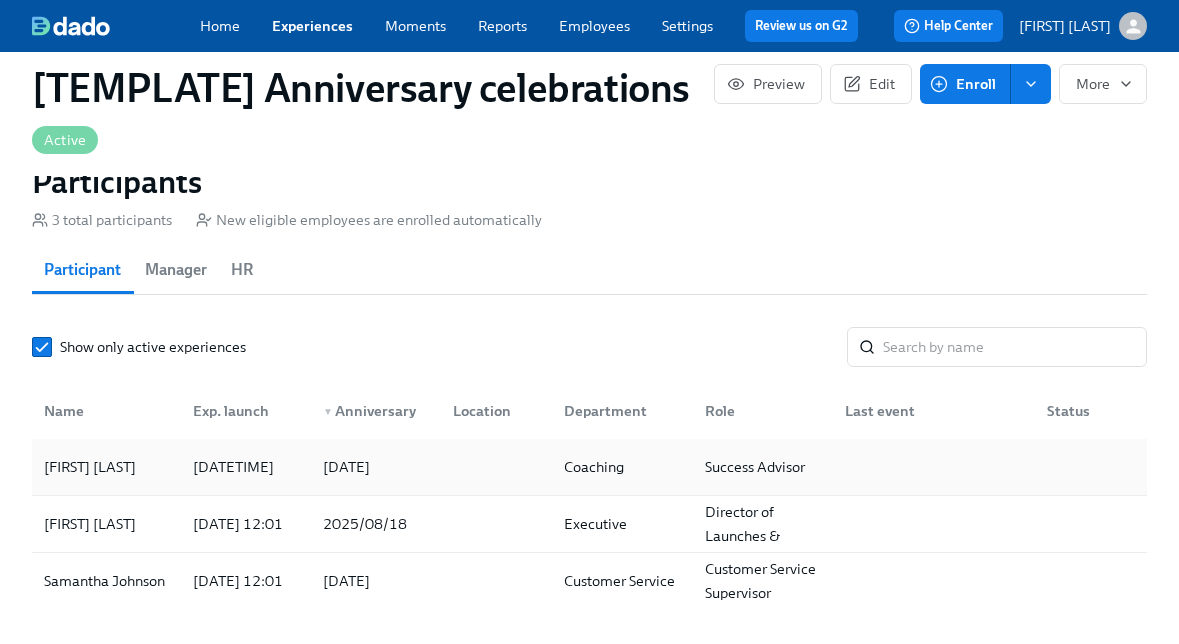 click on "Aubrie Pohl" at bounding box center [90, 467] 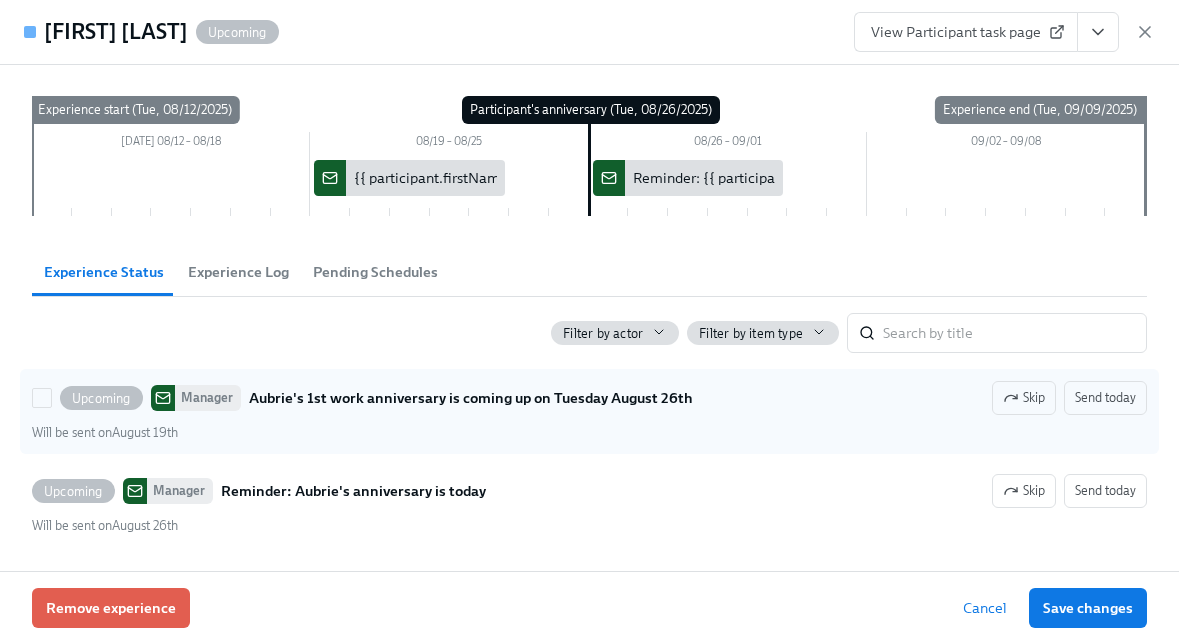 scroll, scrollTop: 84, scrollLeft: 0, axis: vertical 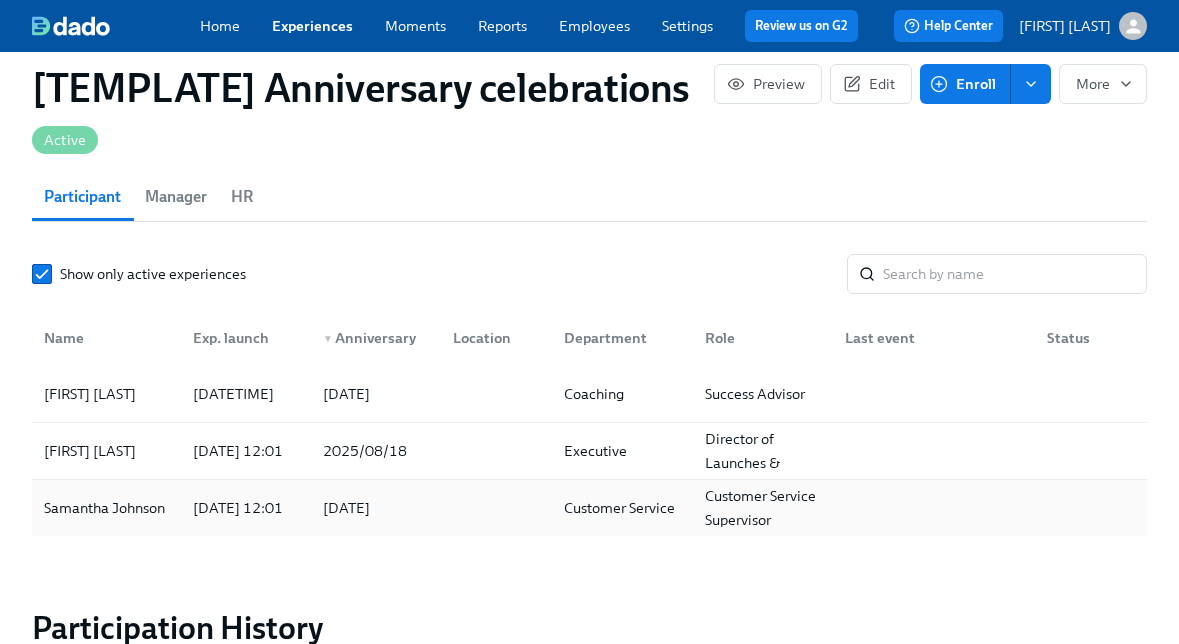 click on "2025/08/03 12:01" at bounding box center [238, 508] 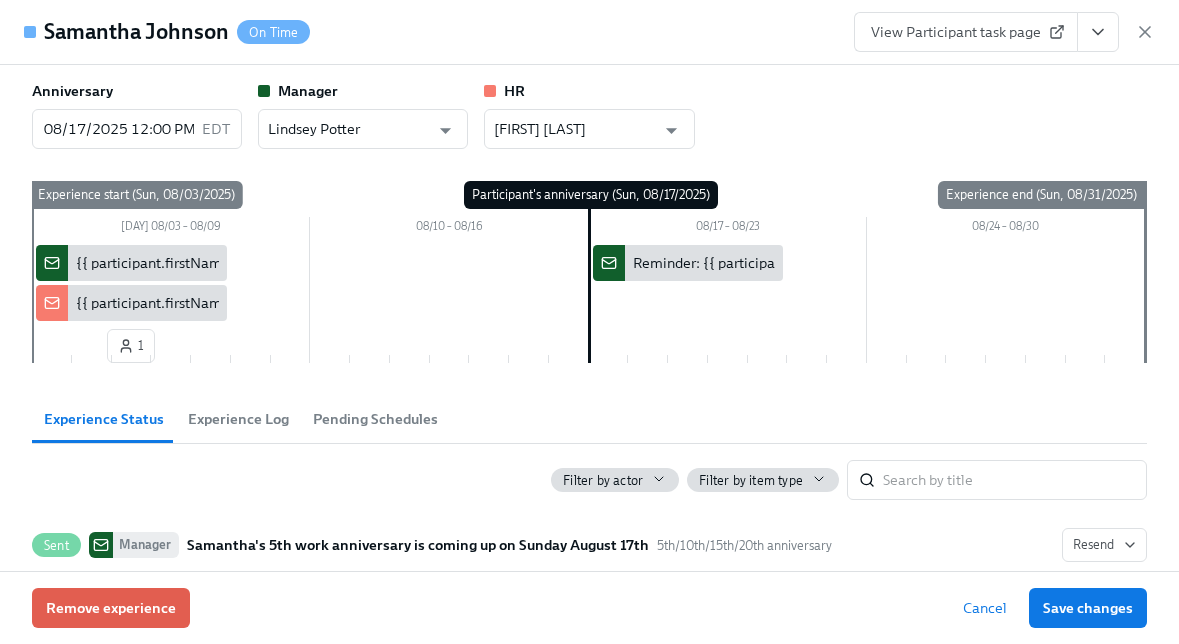 scroll, scrollTop: 2, scrollLeft: 0, axis: vertical 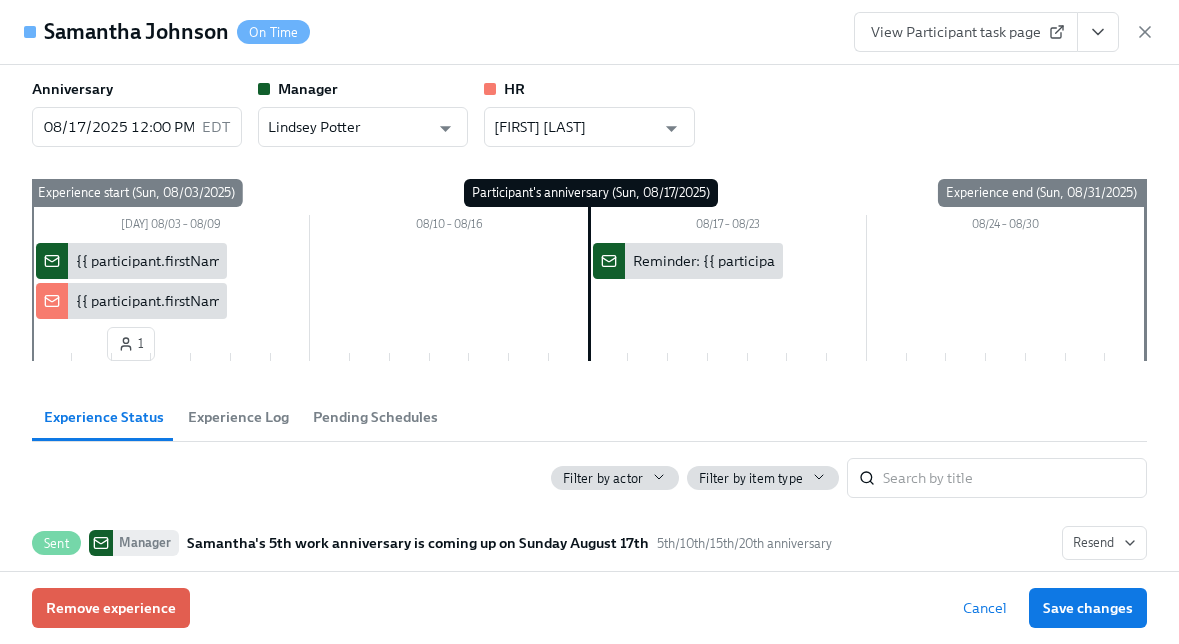 click on "View Participant task page" at bounding box center (966, 32) 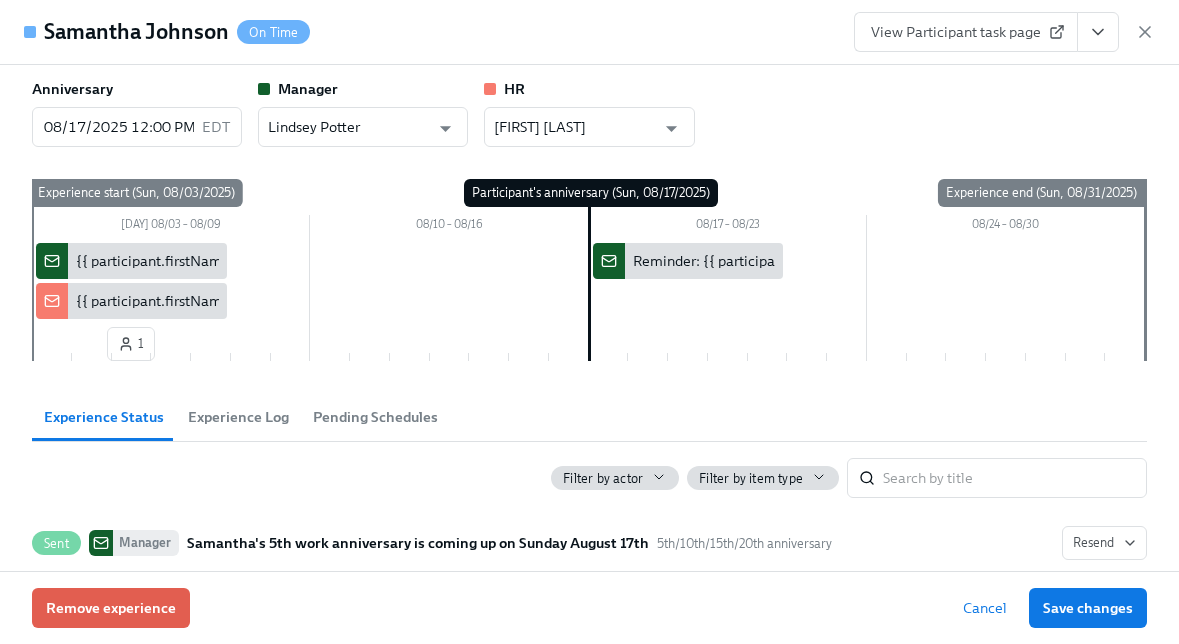 click at bounding box center [1098, 32] 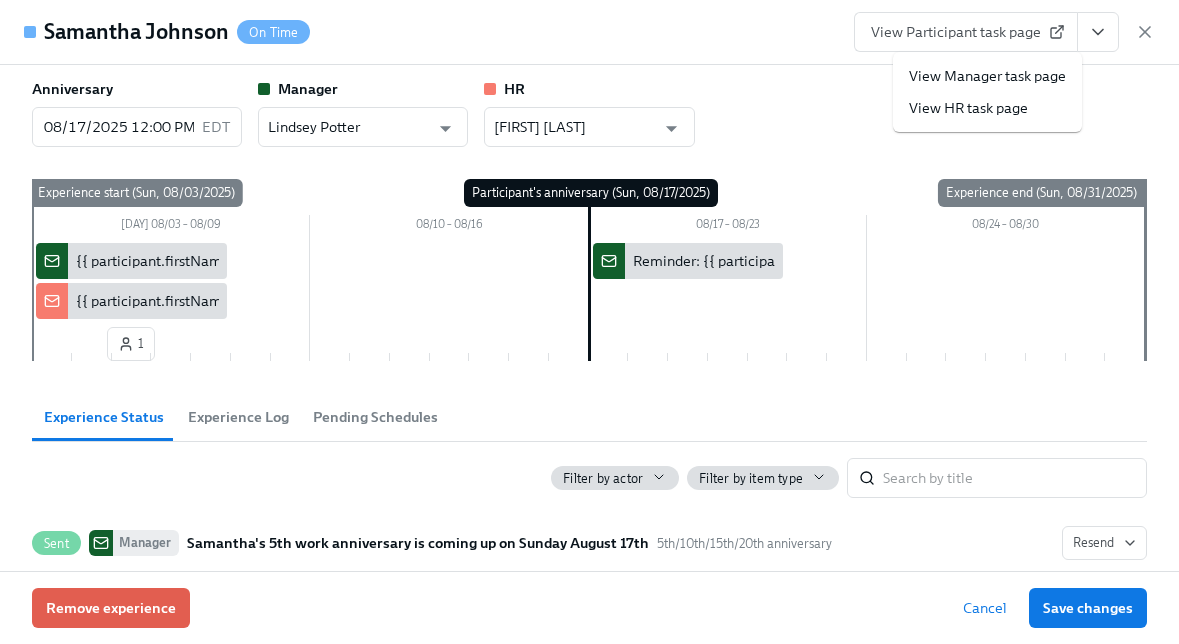 click on "View Manager task page" at bounding box center (987, 76) 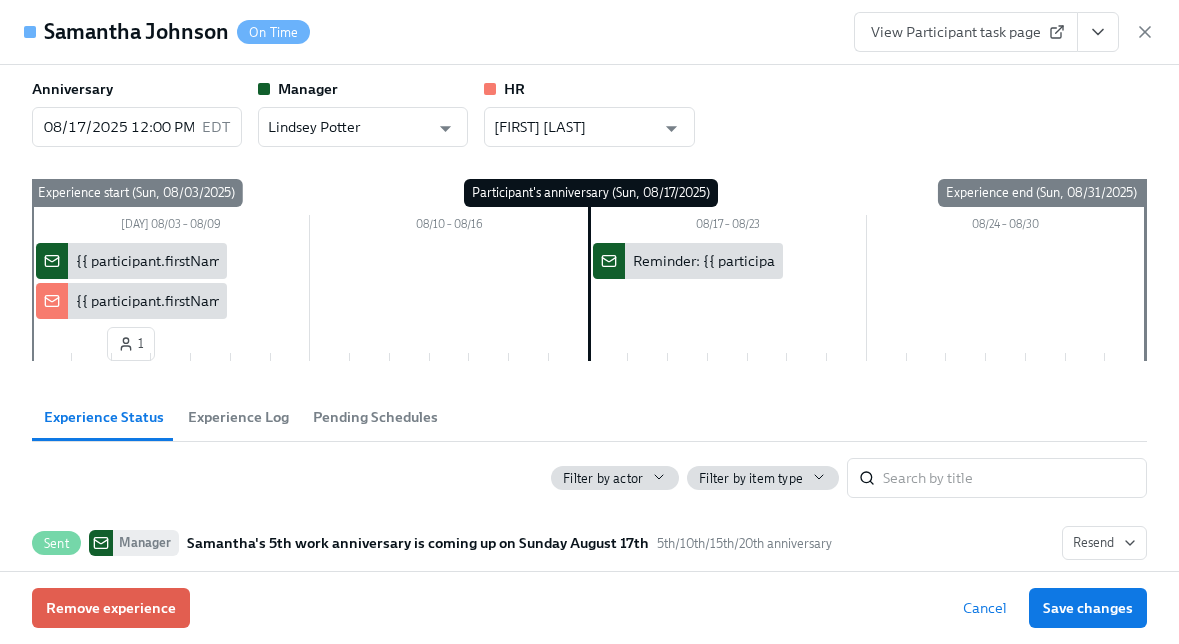 scroll, scrollTop: 0, scrollLeft: 0, axis: both 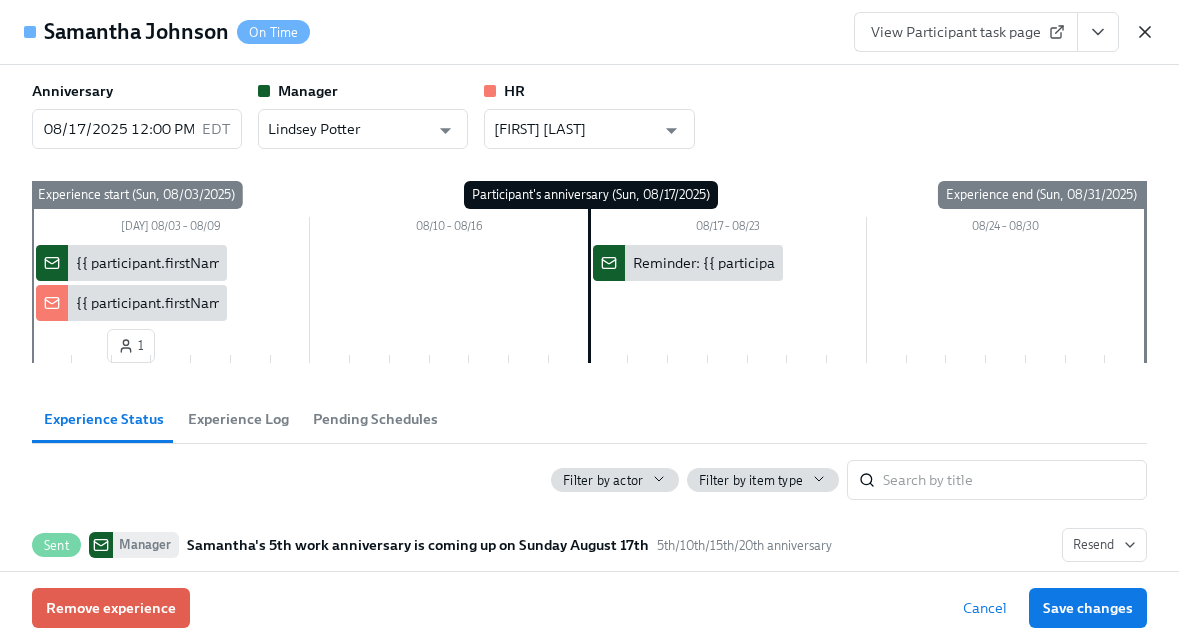 click 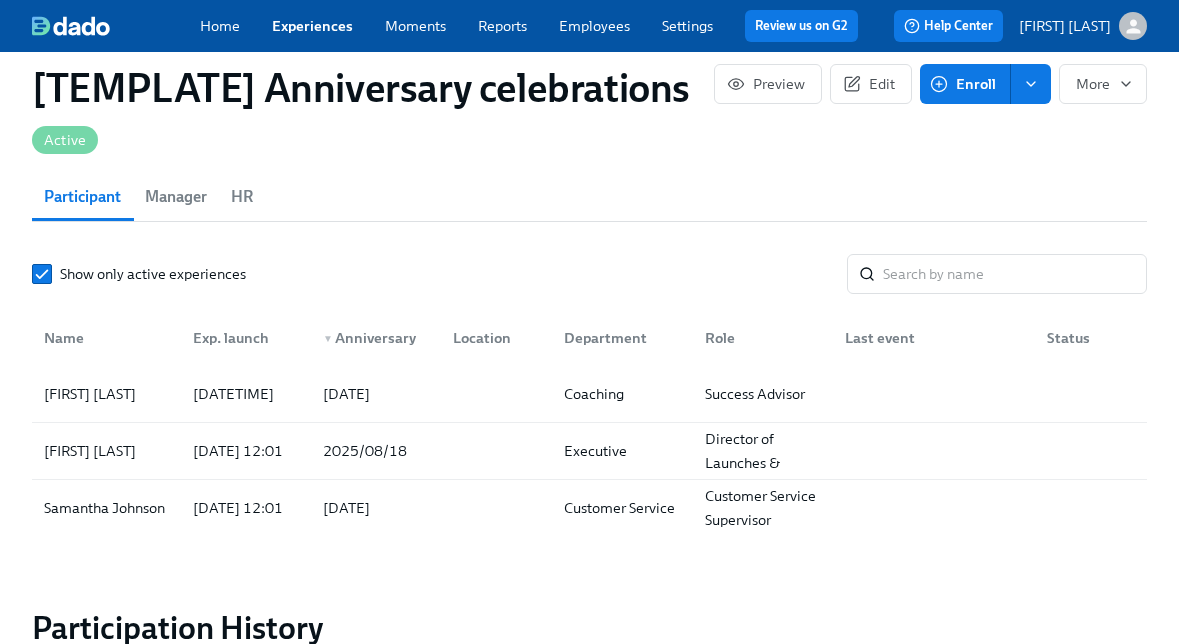 click on "Home Experiences Moments Reports Employees Settings Review us on G2" at bounding box center (537, 26) 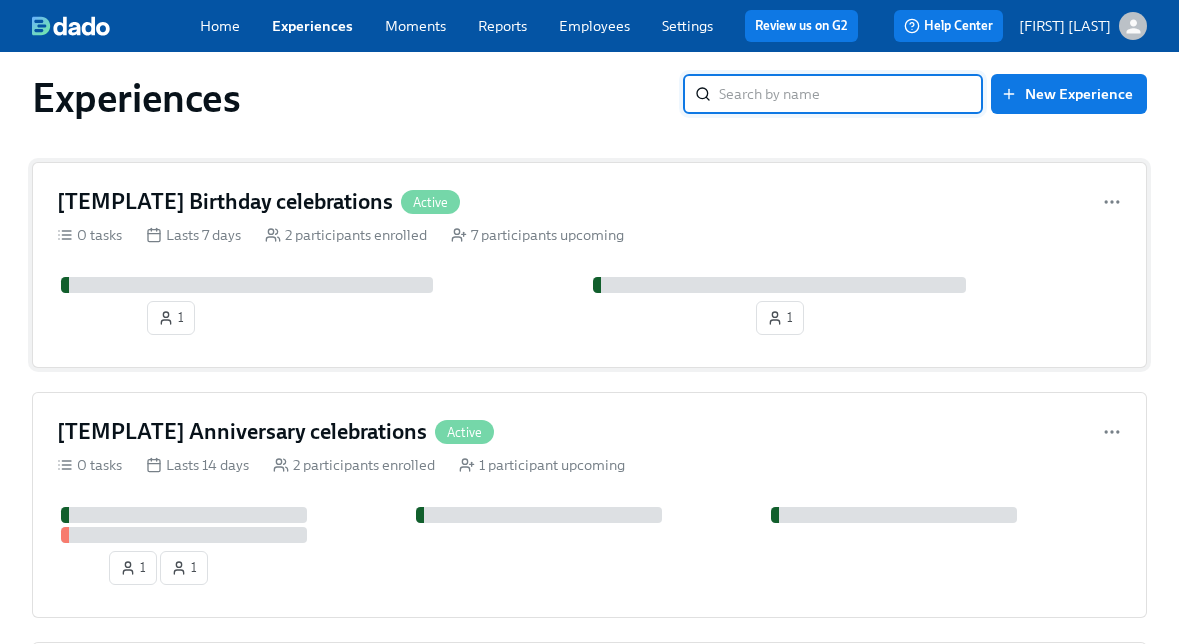 scroll, scrollTop: 8, scrollLeft: 0, axis: vertical 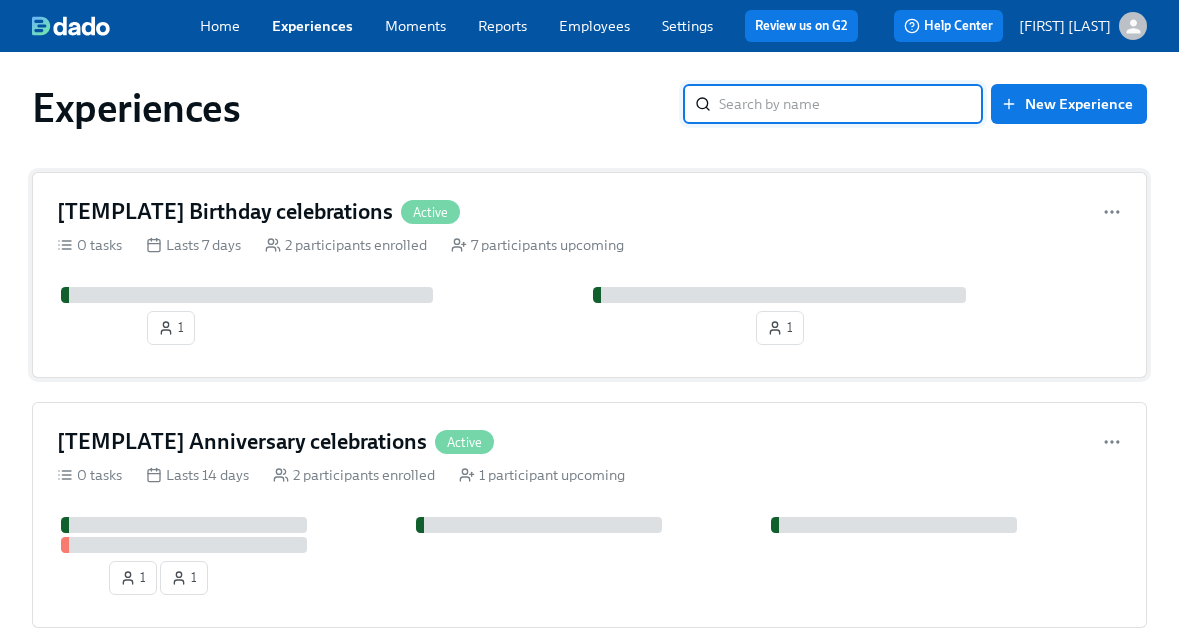 click 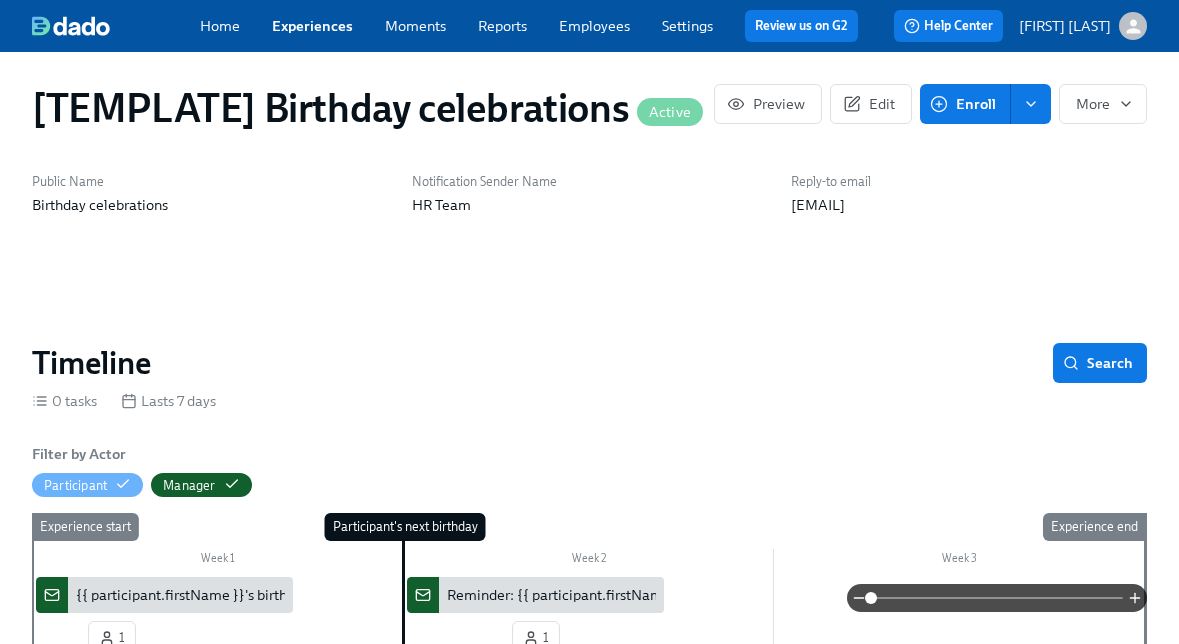 scroll, scrollTop: 0, scrollLeft: 0, axis: both 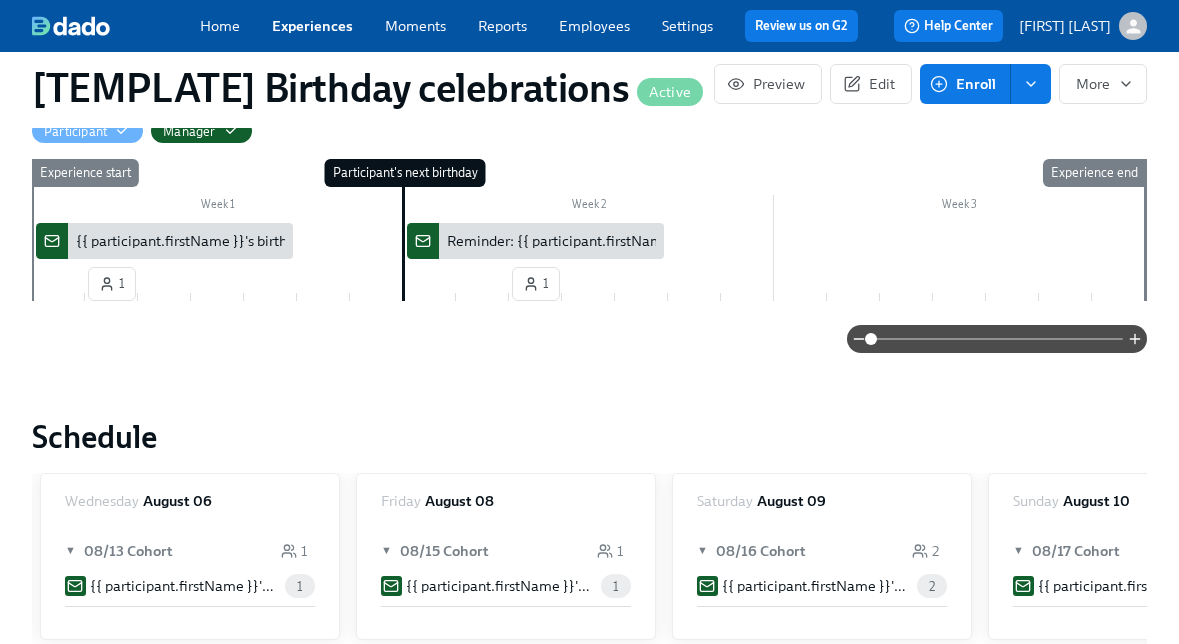 click on "Experiences" at bounding box center (312, 26) 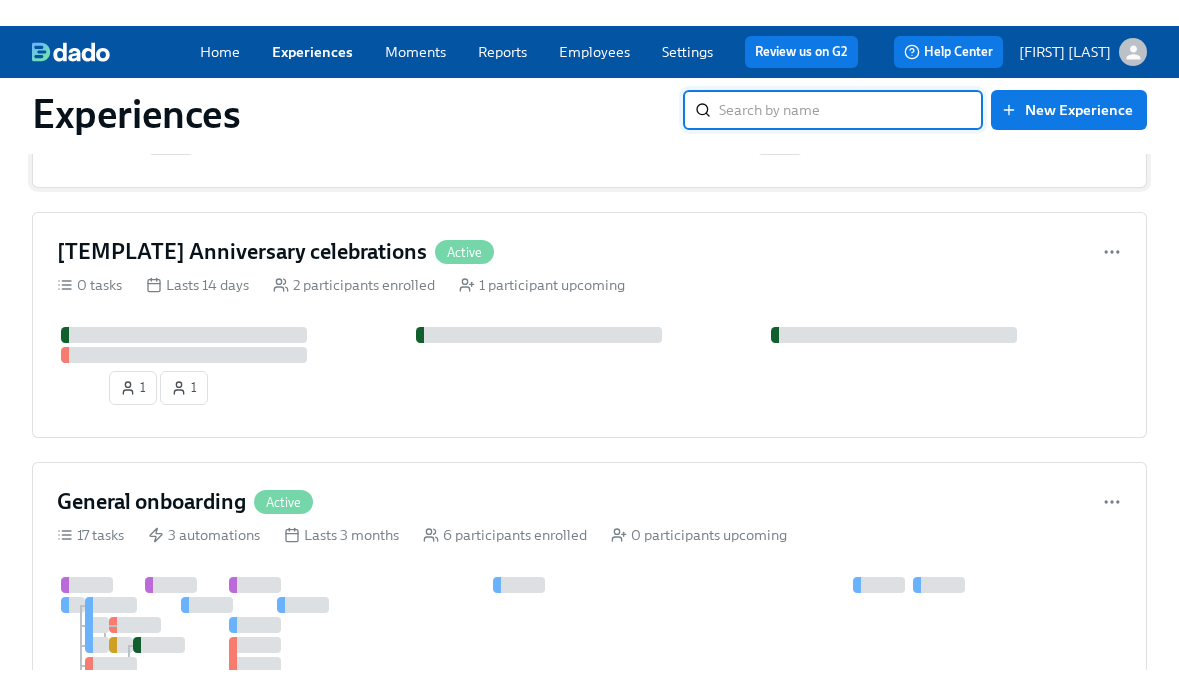 scroll, scrollTop: 227, scrollLeft: 0, axis: vertical 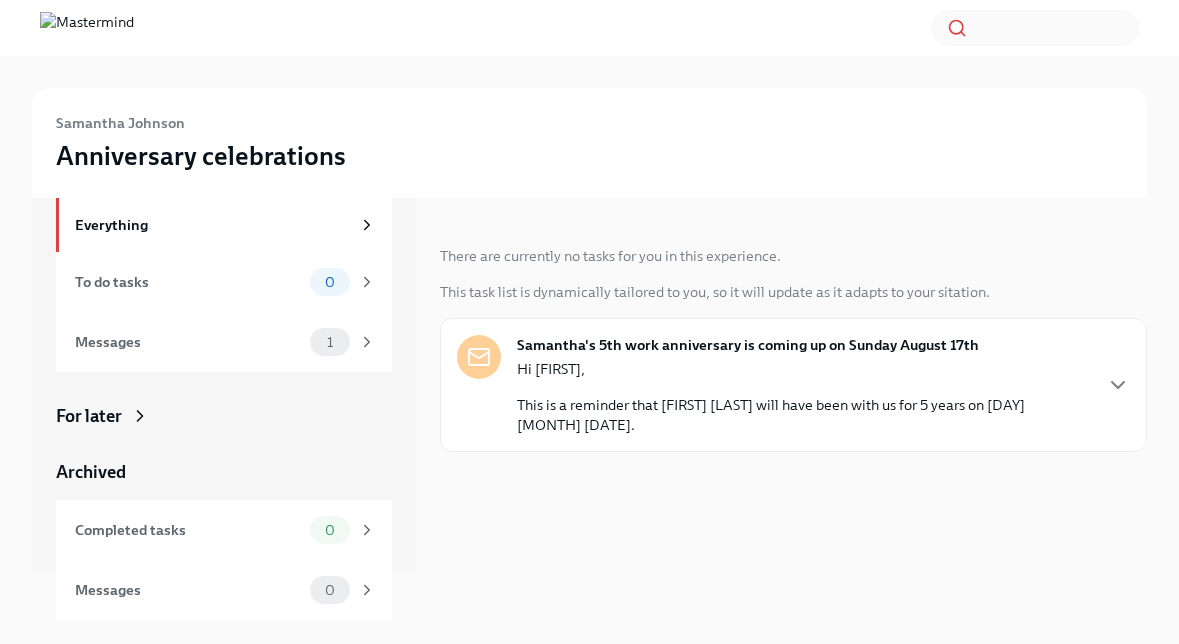 click on "This is a reminder that [FIRST] [LAST] will have been with us for 5 years on [DAY] [MONTH] [DATE]." at bounding box center (803, 415) 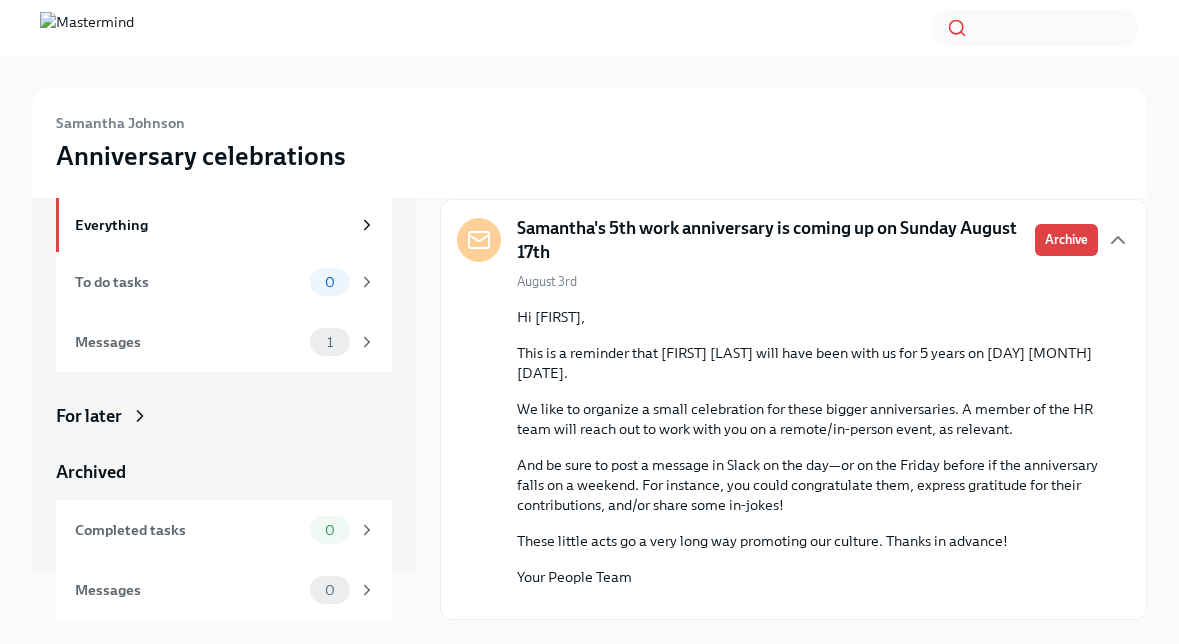 scroll, scrollTop: 438, scrollLeft: 0, axis: vertical 